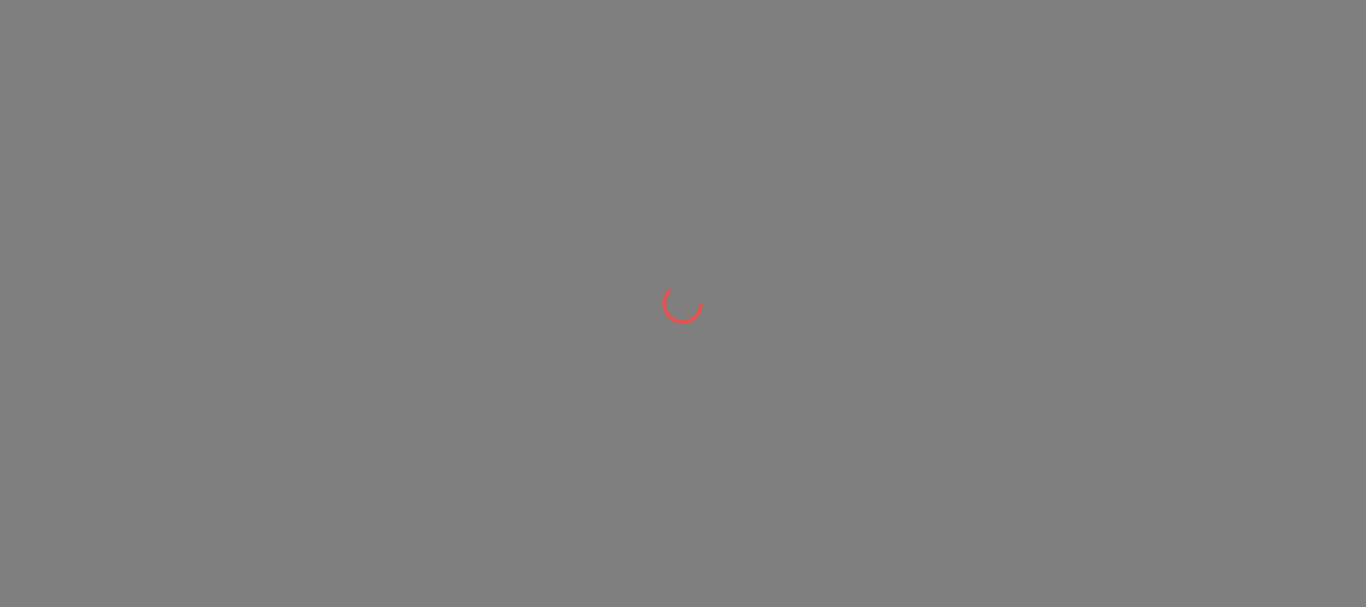 scroll, scrollTop: 0, scrollLeft: 0, axis: both 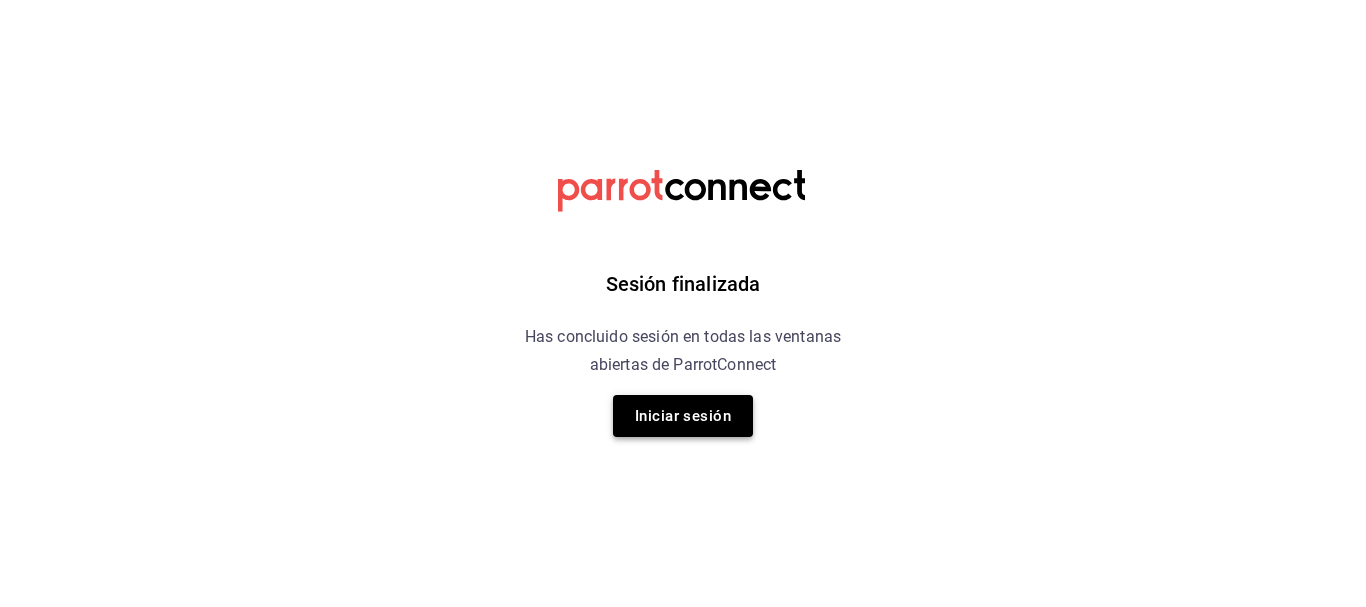 click on "Iniciar sesión" at bounding box center [683, 416] 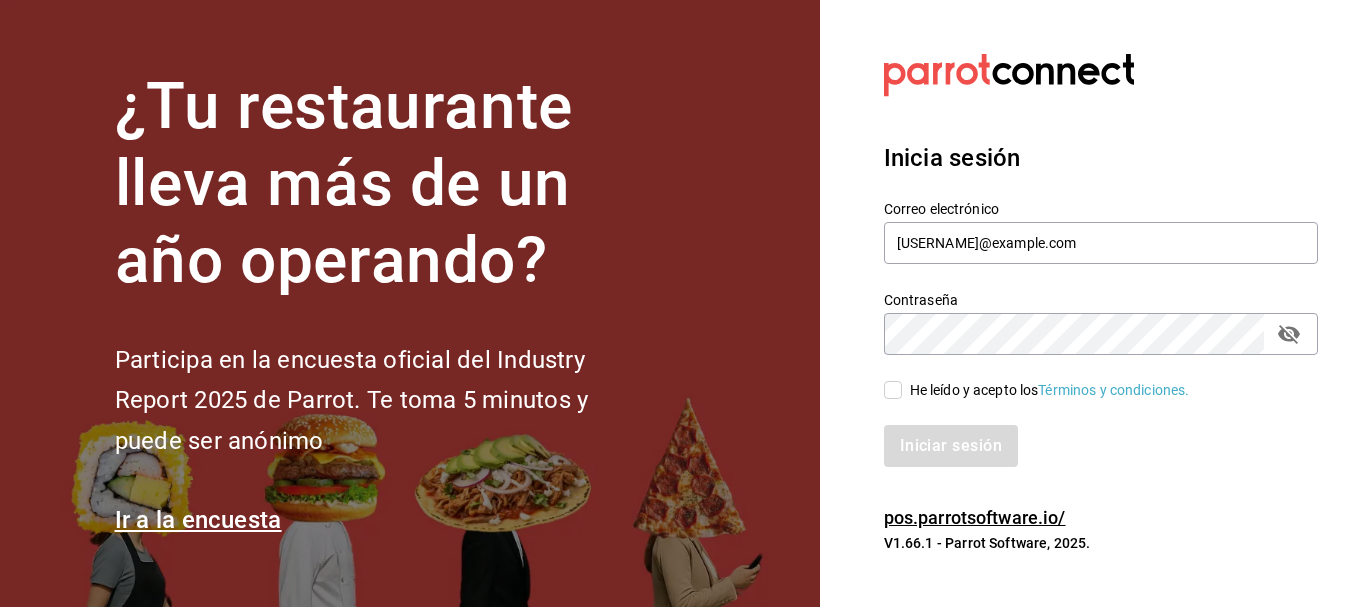 click on "He leído y acepto los  Términos y condiciones." at bounding box center (1046, 390) 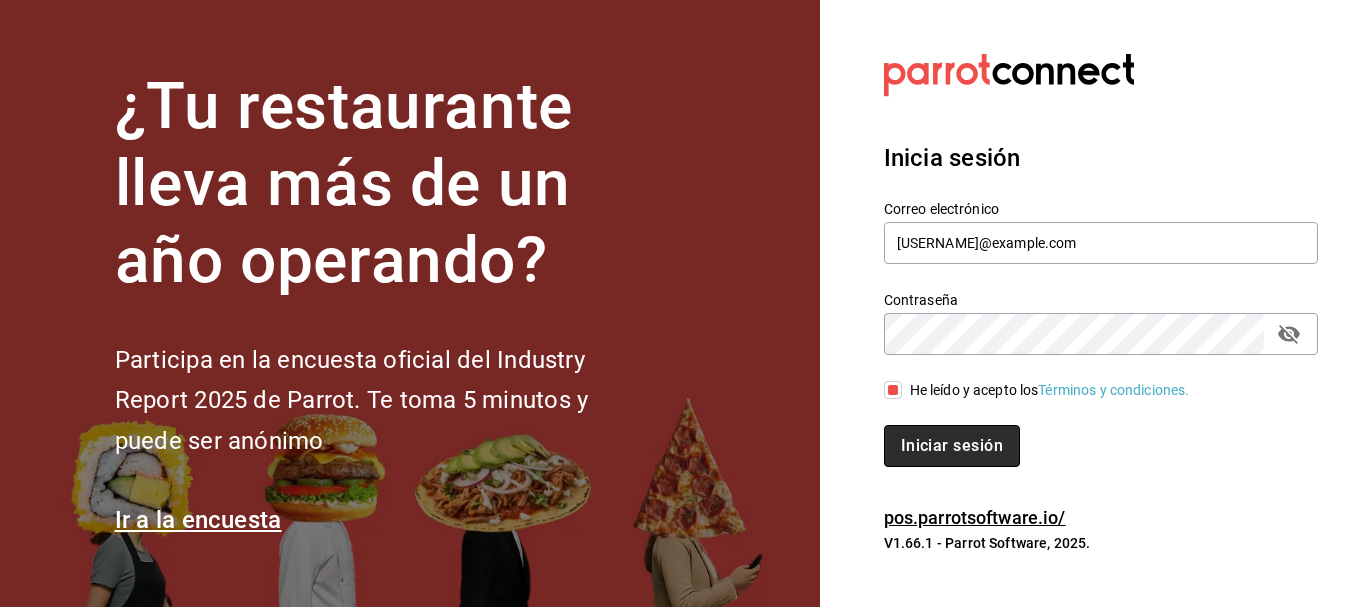 click on "Iniciar sesión" at bounding box center (952, 446) 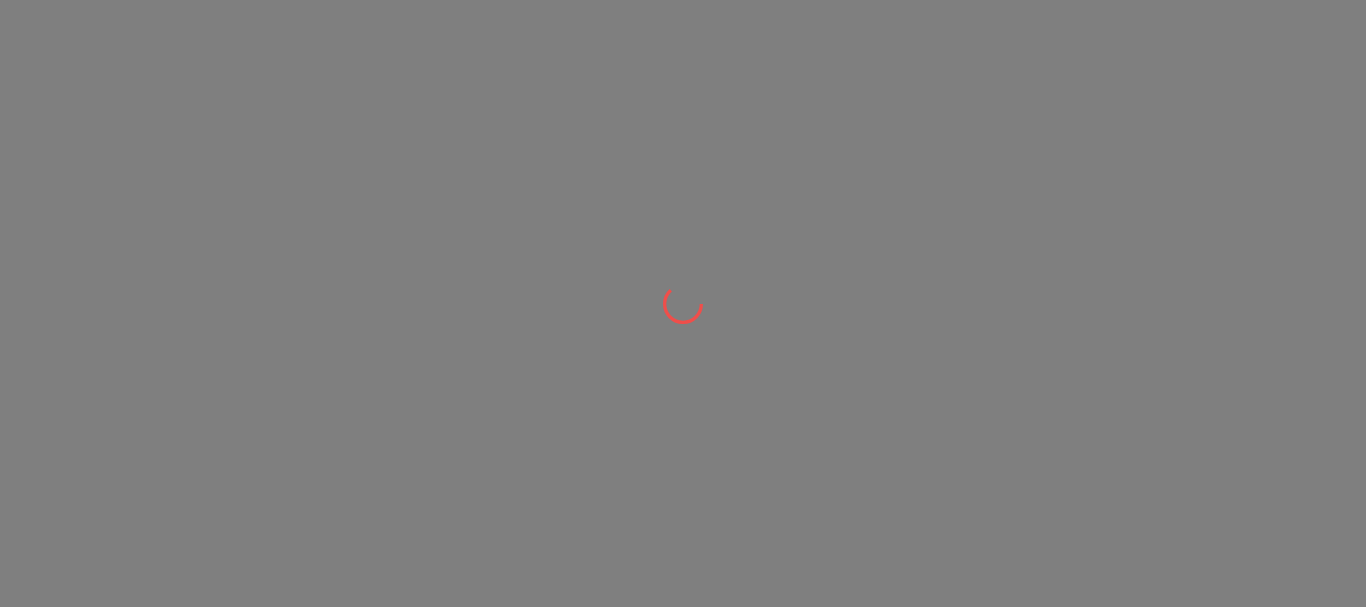 scroll, scrollTop: 0, scrollLeft: 0, axis: both 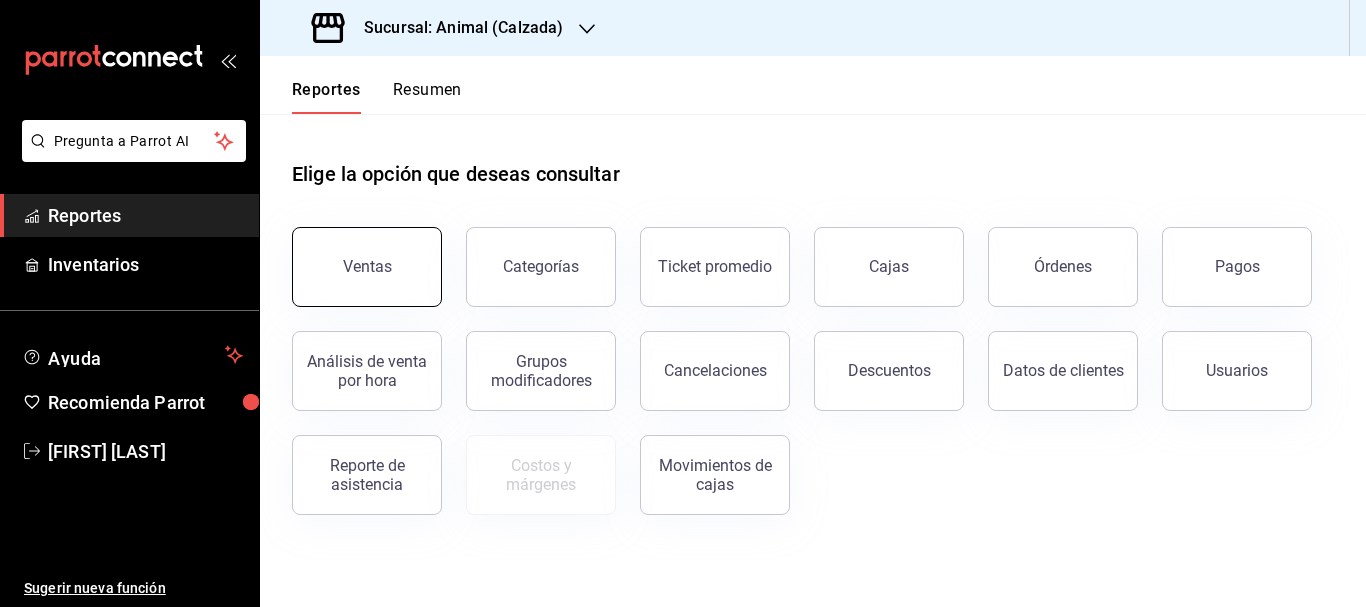 click on "Ventas" at bounding box center (367, 267) 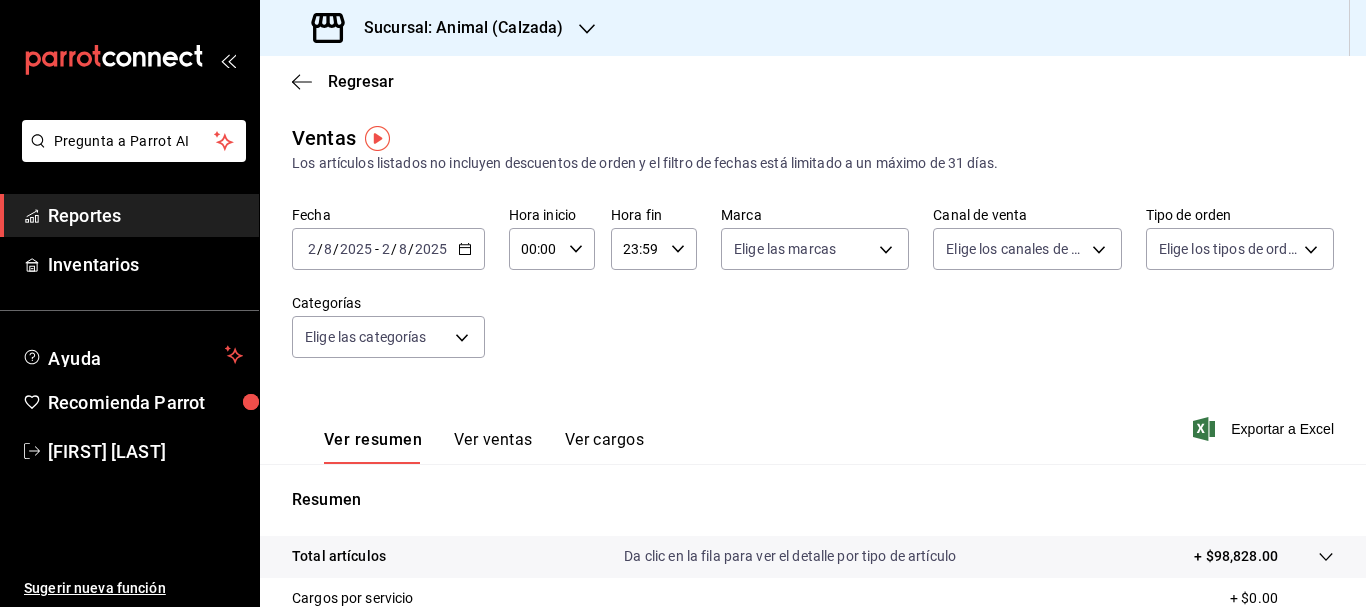 click on "2025-08-02 2 / 8 / 2025 - 2025-08-02 2 / 8 / 2025" at bounding box center [388, 249] 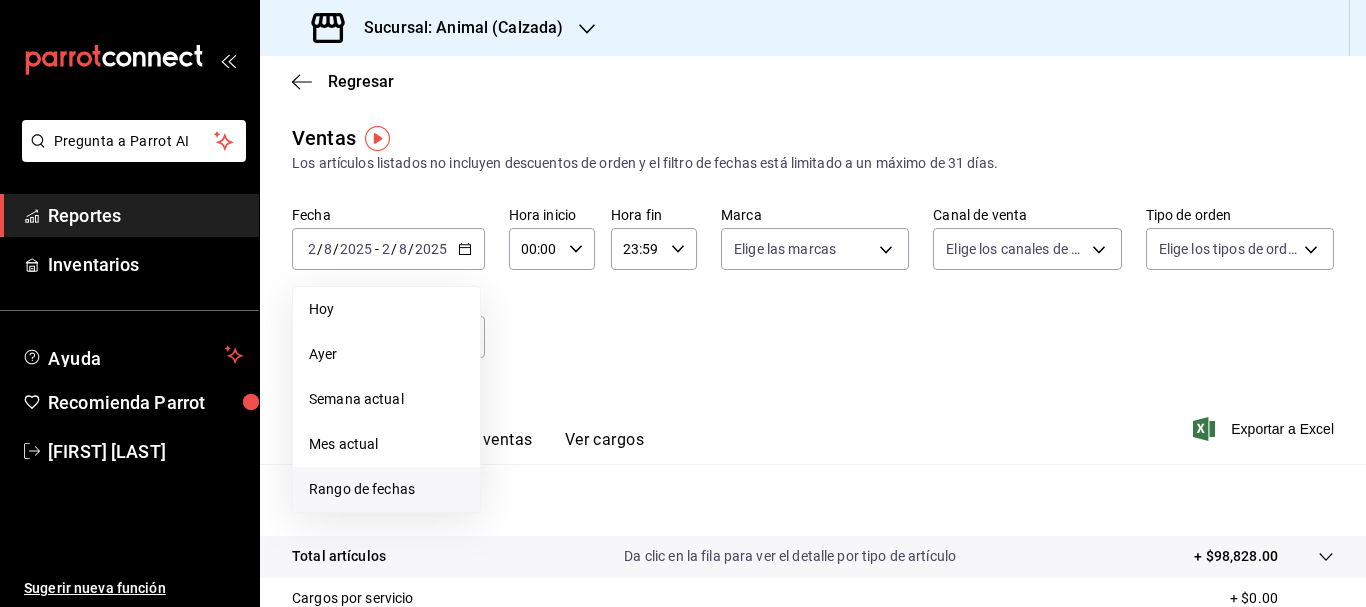 click on "Rango de fechas" at bounding box center (386, 489) 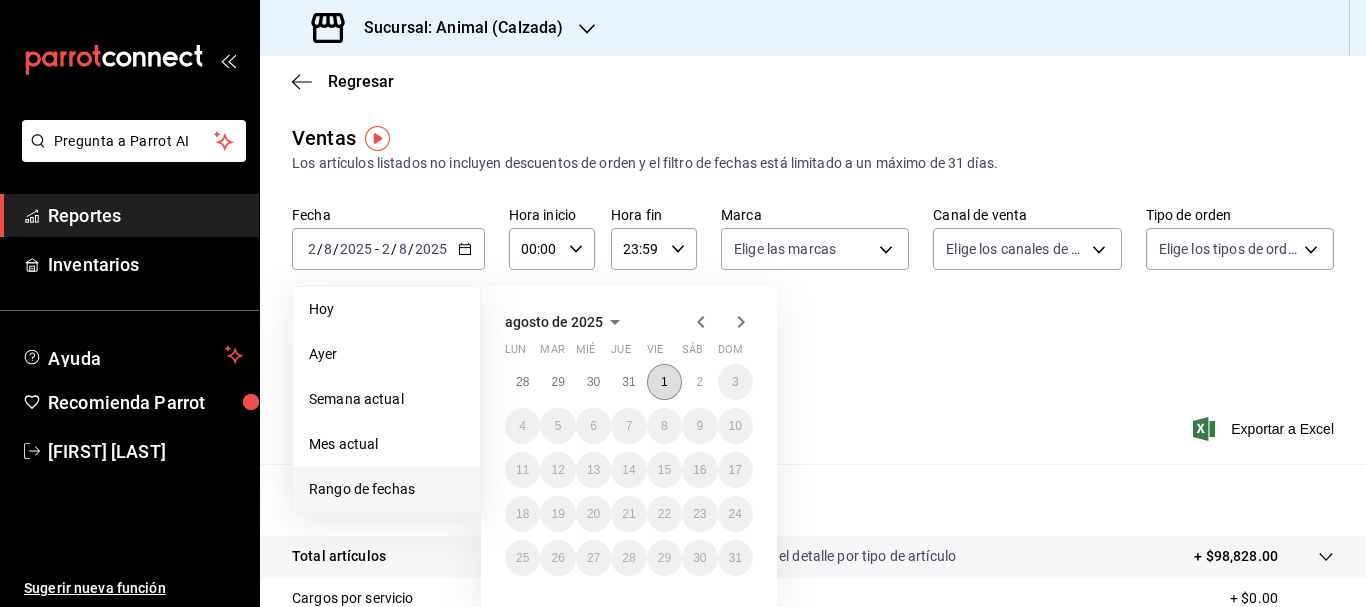 click on "1" at bounding box center [664, 382] 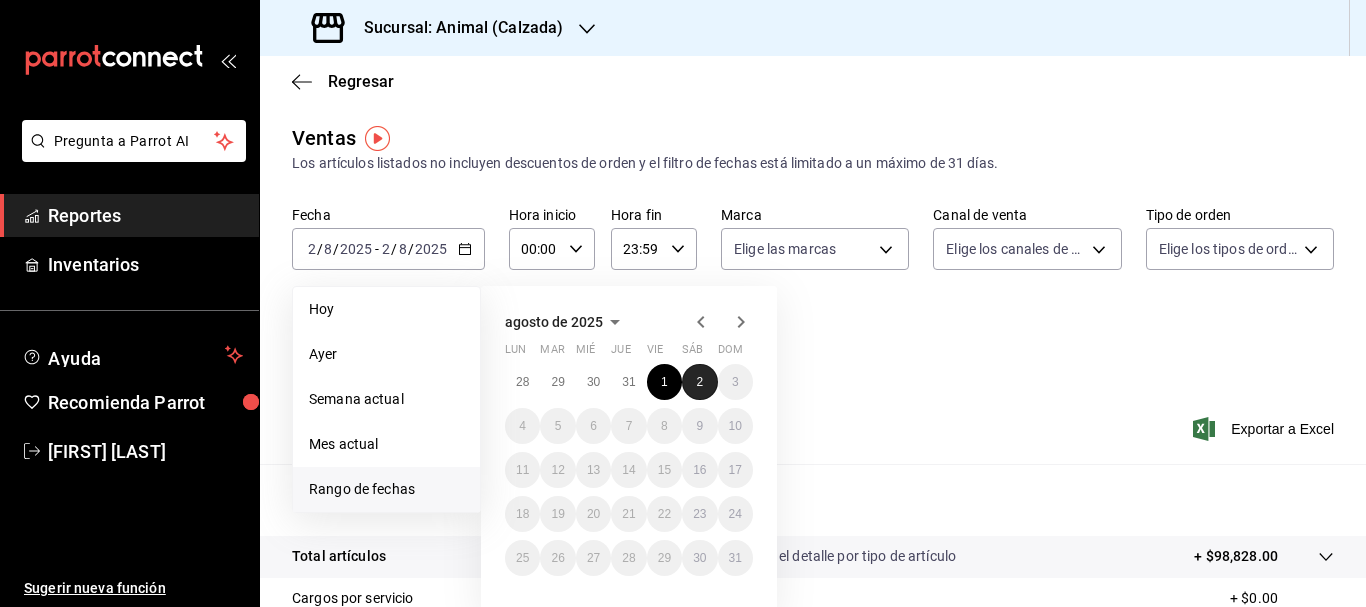 click on "2" at bounding box center [699, 382] 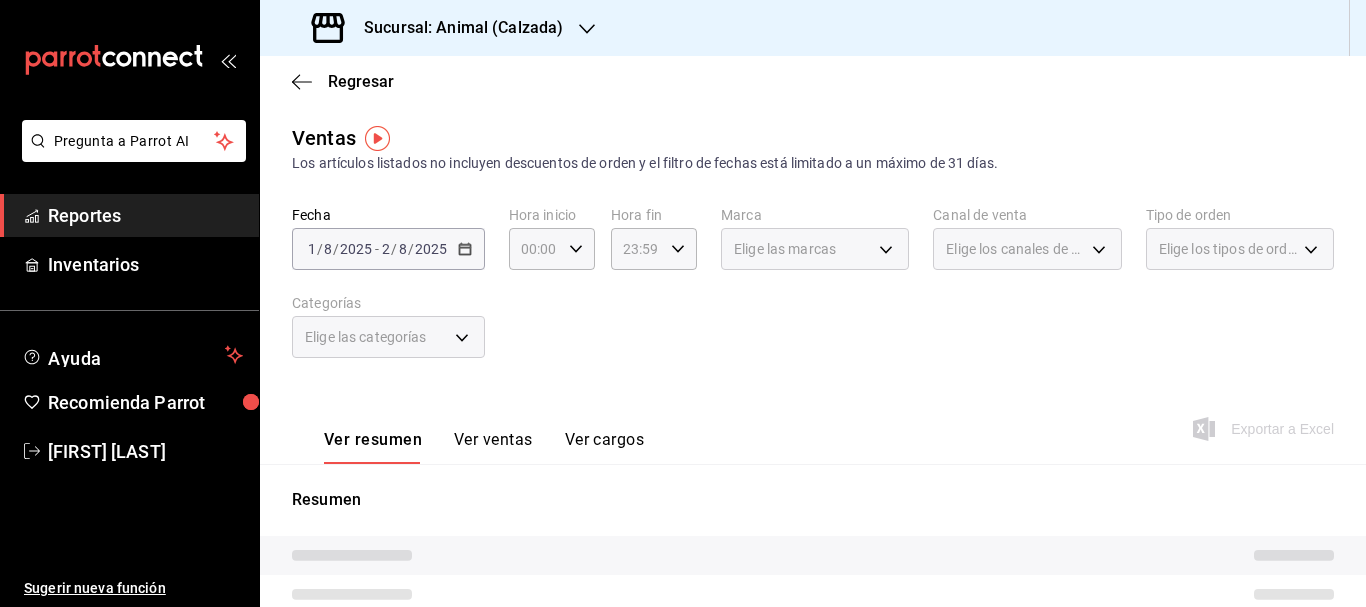 click on "Elige las marcas" at bounding box center [815, 249] 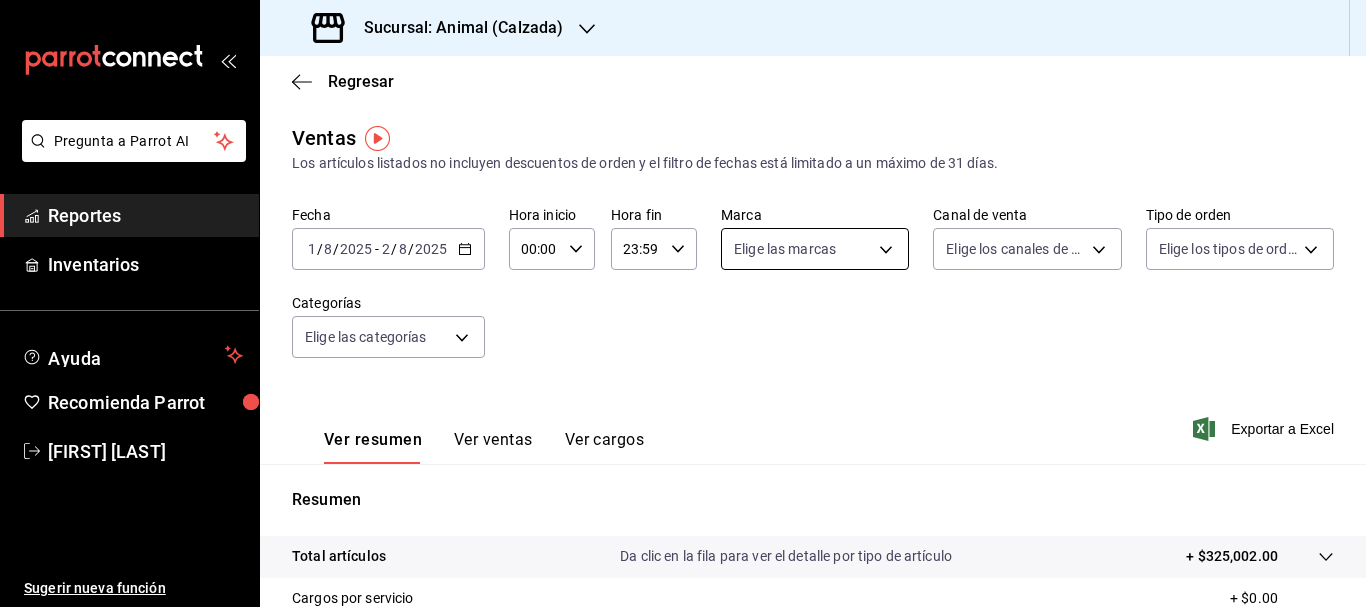 click on "Pregunta a Parrot AI Reportes   Inventarios   Ayuda Recomienda Parrot   [FIRST] [LAST]   Sugerir nueva función   Sucursal: Animal ([CITY]) Regresar Ventas Los artículos listados no incluyen descuentos de orden y el filtro de fechas está limitado a un máximo de 31 días. Fecha 2025-08-01 1 / 8 / 2025 - 2025-08-02 2 / 8 / 2025 Hora inicio 00:00 Hora inicio Hora fin 23:59 Hora fin Marca Elige las marcas Canal de venta Elige los canales de venta Tipo de orden Elige los tipos de orden Categorías Elige las categorías Ver resumen Ver ventas Ver cargos Exportar a Excel Resumen Total artículos Da clic en la fila para ver el detalle por tipo de artículo + $325,002.00 Cargos por servicio + $0.00 Venta bruta = $325,002.00 Descuentos totales - $2,826.80 Certificados de regalo - $8,129.00 Venta total = $314,046.20 Impuestos - $43,316.72 Venta neta = $270,729.48 Pregunta a Parrot AI Reportes   Inventarios   Ayuda Recomienda Parrot   [FIRST] [LAST]   Sugerir nueva función   Ver video tutorial Ir a video" at bounding box center [683, 303] 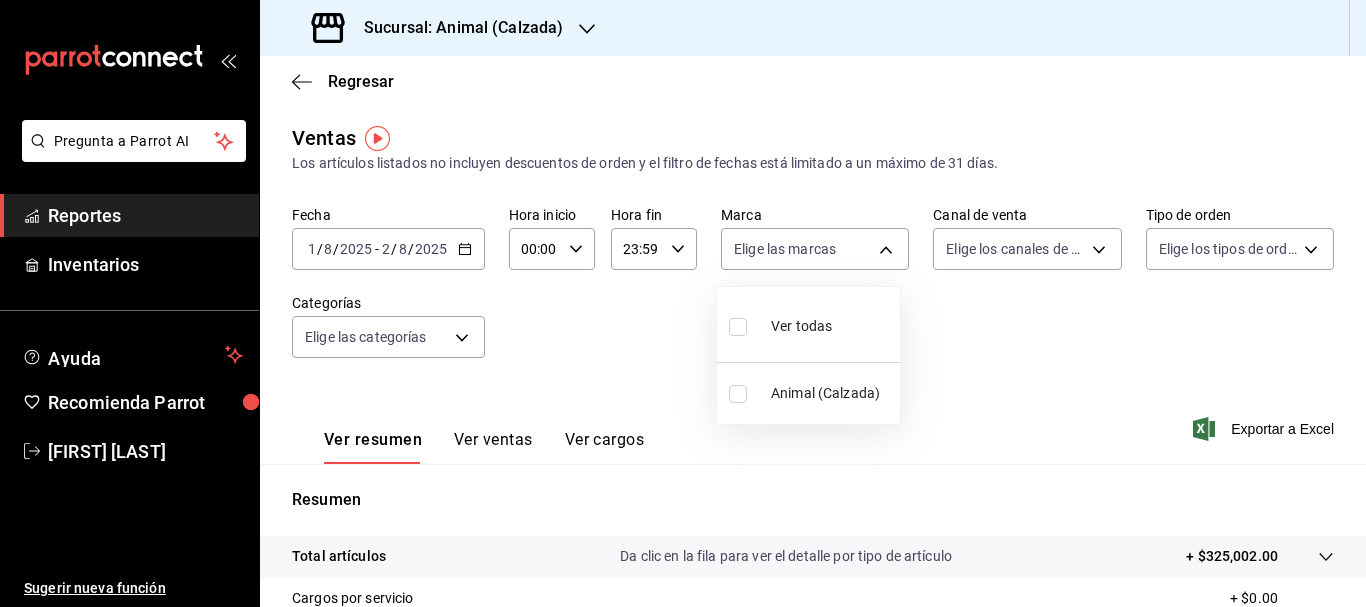 click at bounding box center (683, 303) 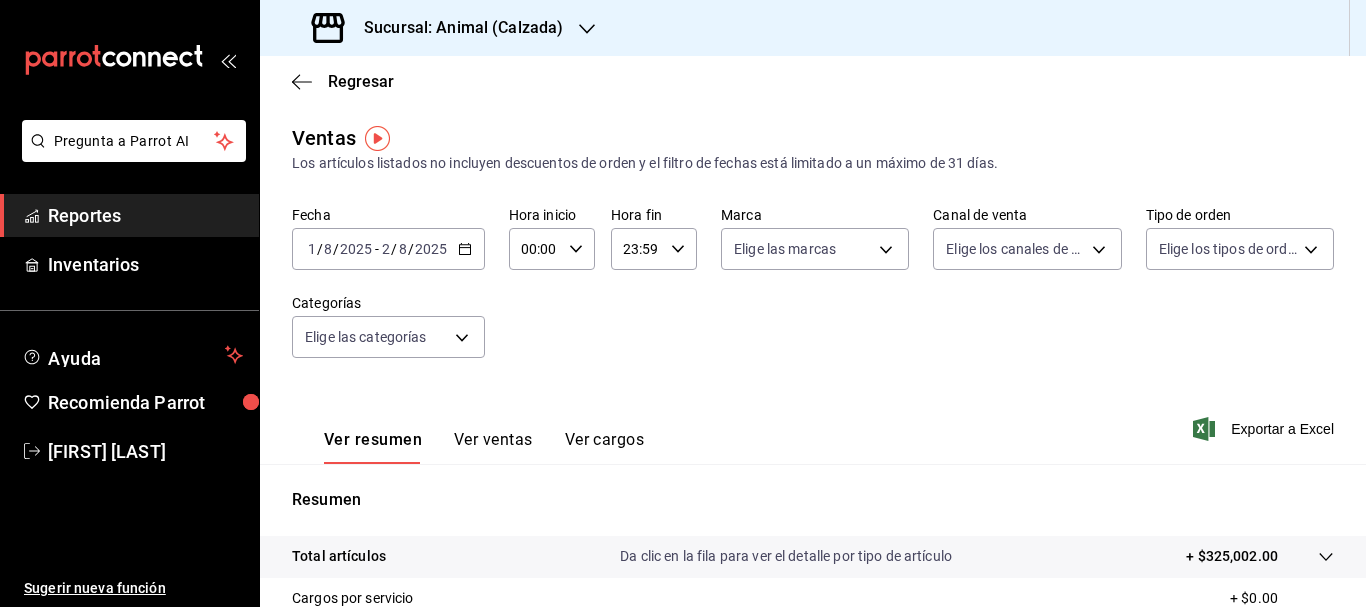 click 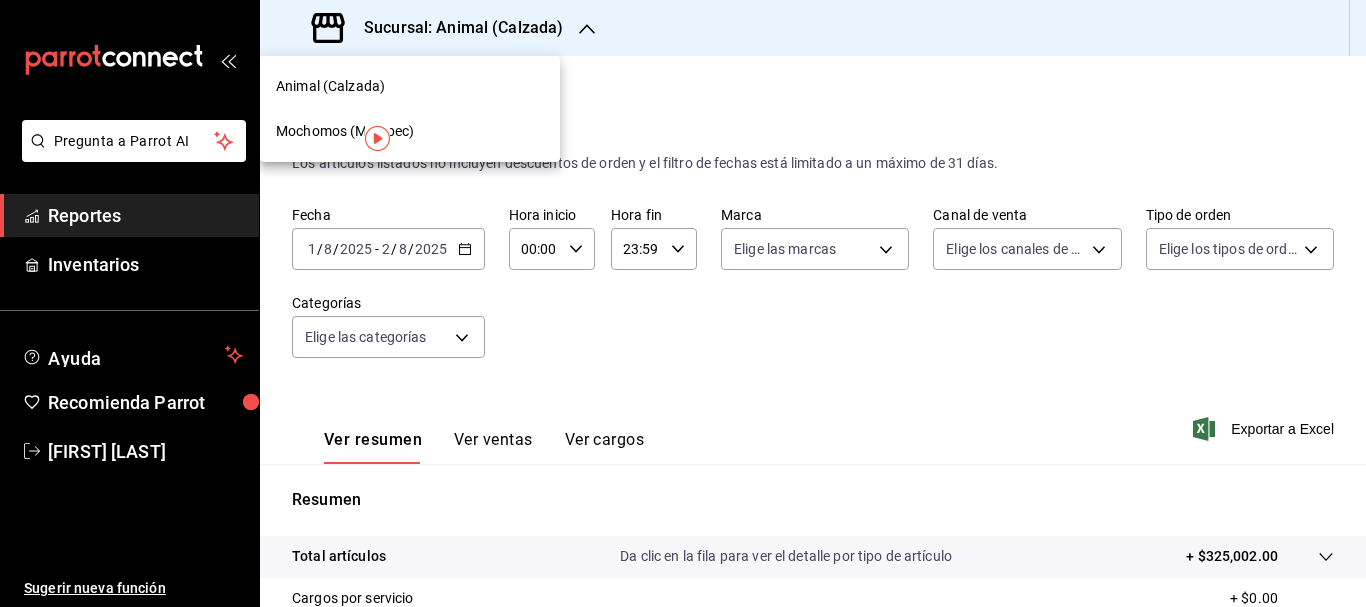 click on "Mochomos (Metepec)" at bounding box center (410, 131) 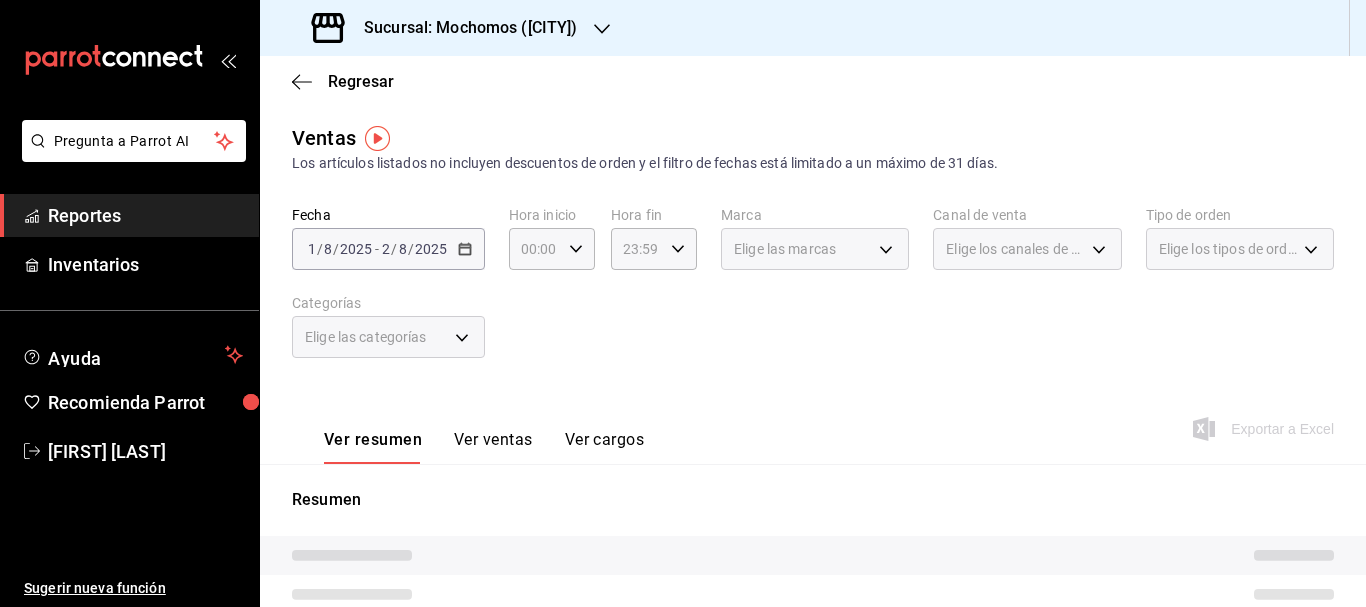 click on "Elige las marcas" at bounding box center [815, 249] 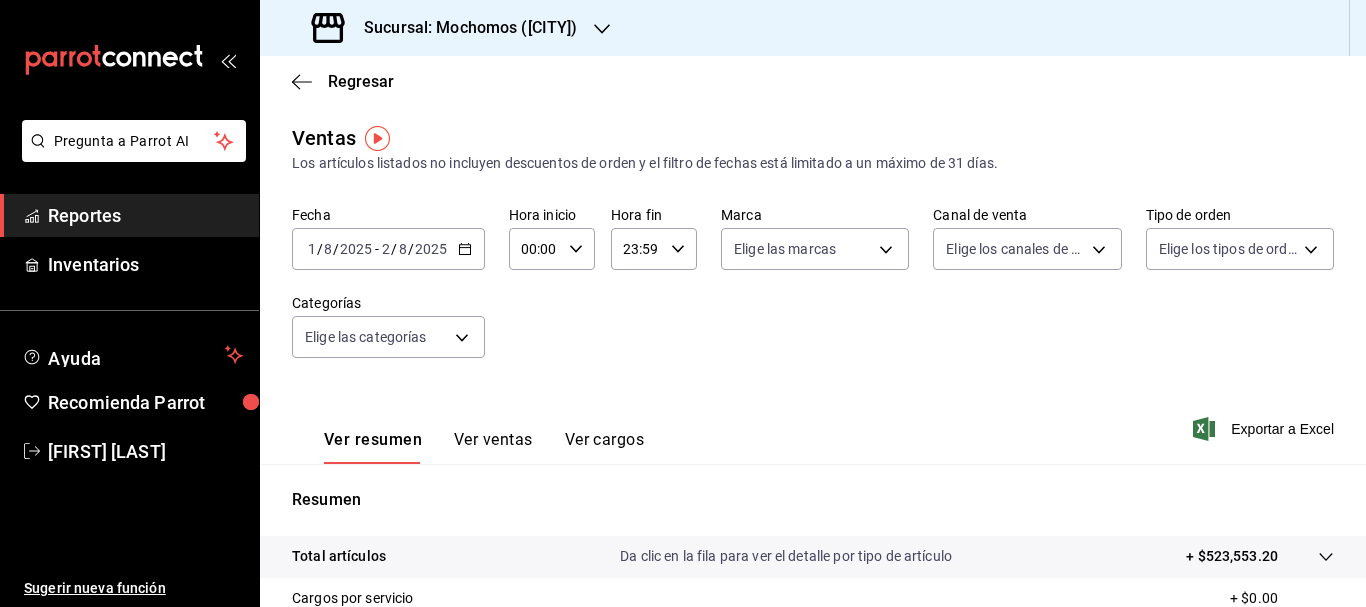 click on "1" at bounding box center [312, 249] 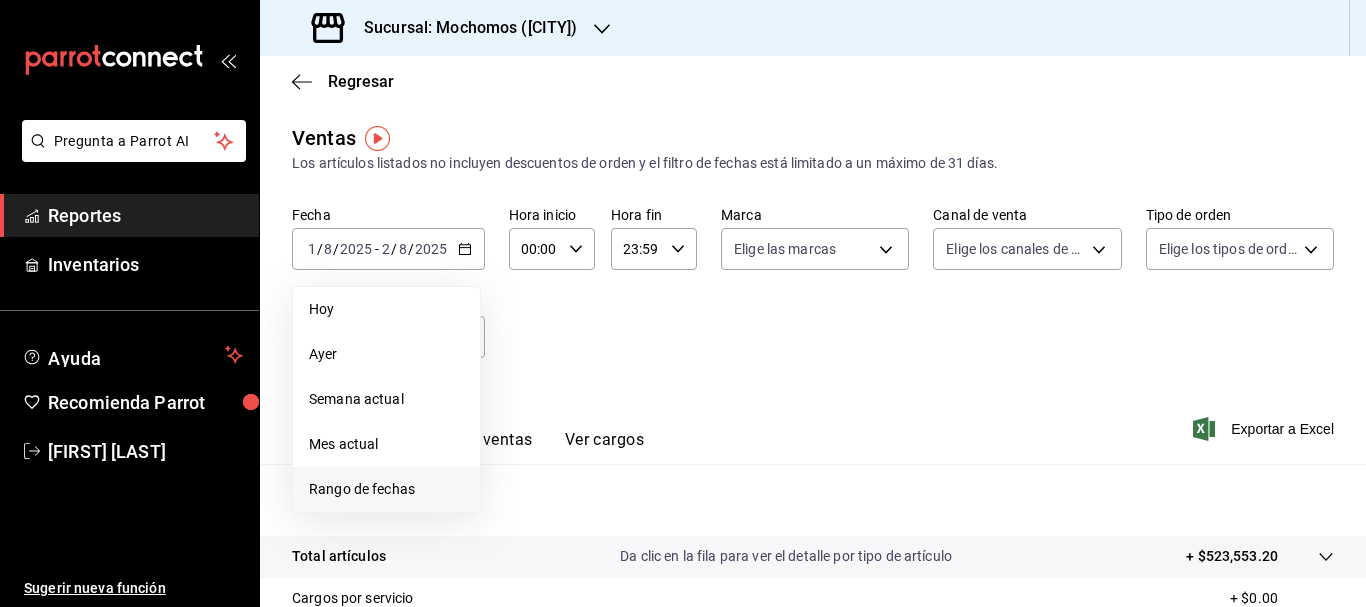 click on "Rango de fechas" at bounding box center [386, 489] 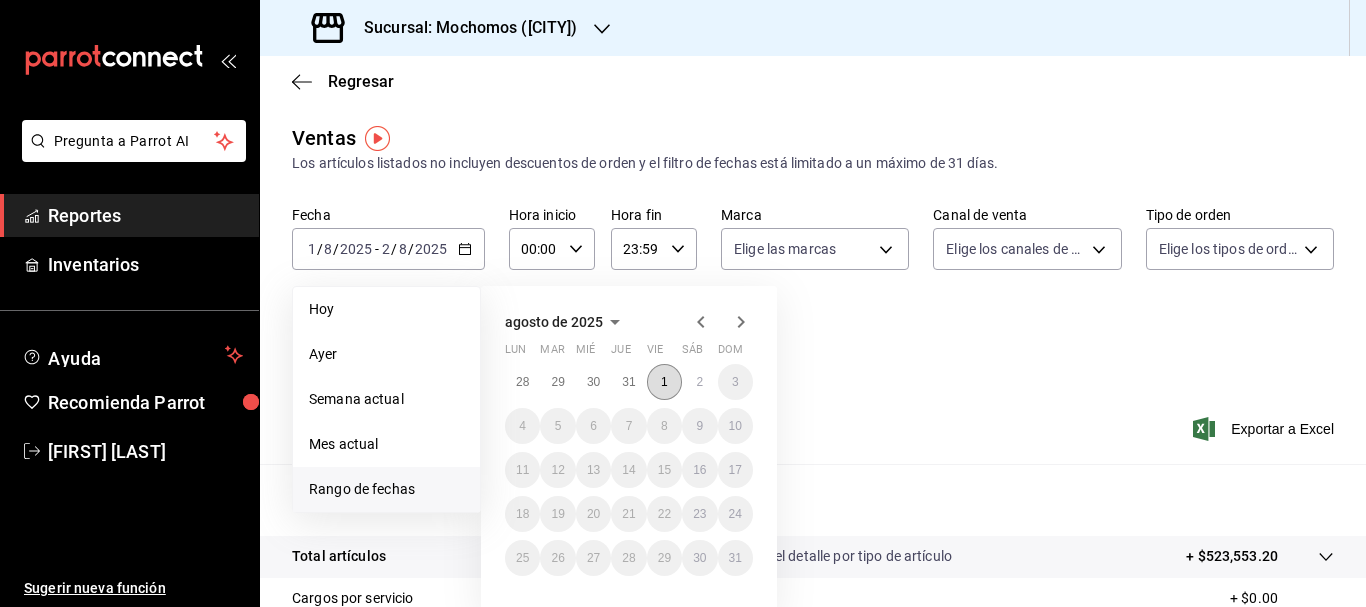 click on "1" at bounding box center (664, 382) 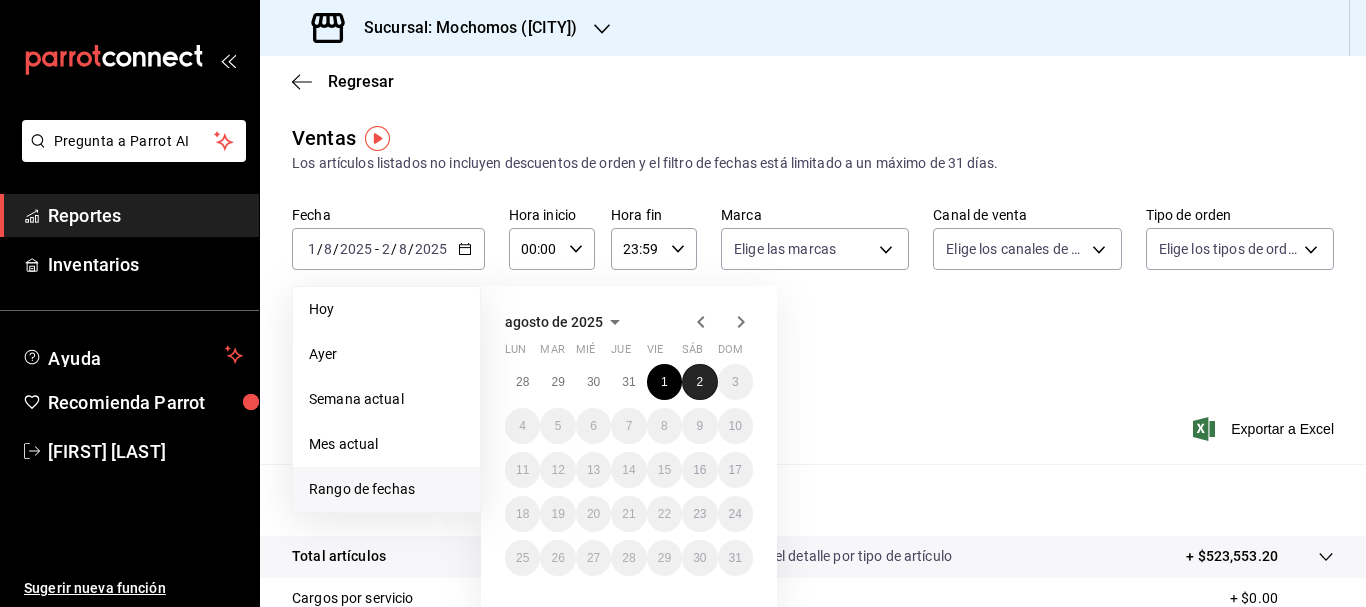 click on "2" at bounding box center [699, 382] 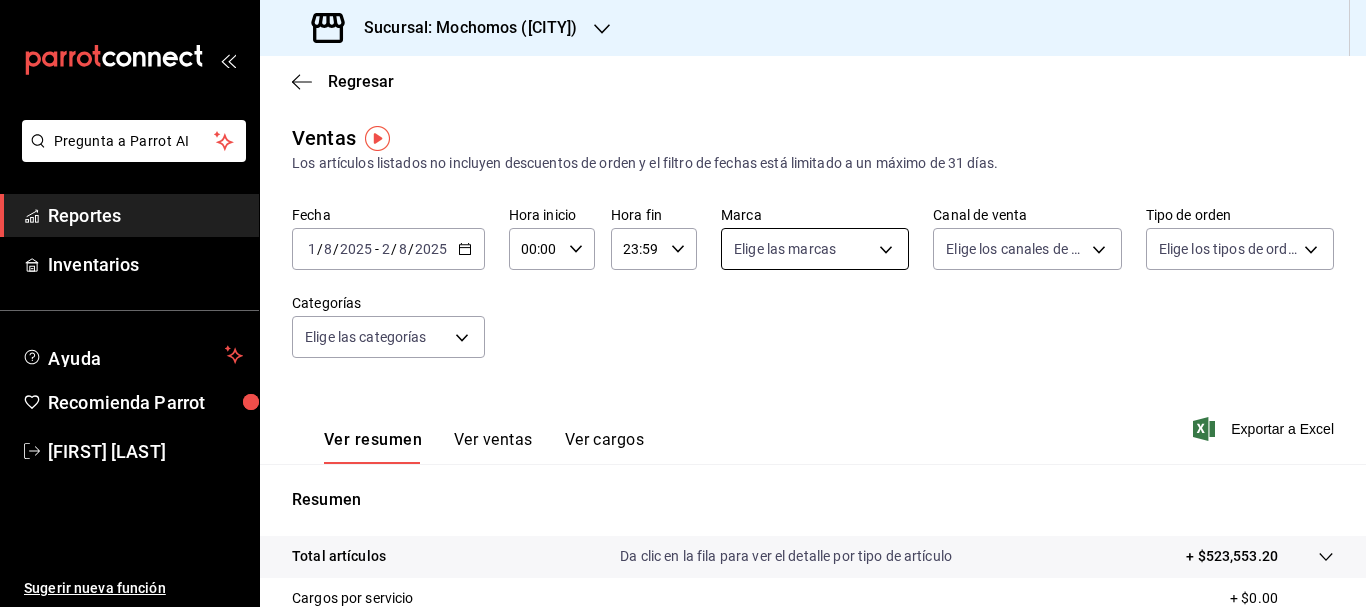 click on "Pregunta a Parrot AI Reportes   Inventarios   Ayuda Recomienda Parrot   [FIRST] [LAST]   Sugerir nueva función   Sucursal: Mochomos ([CITY]) Regresar Ventas Los artículos listados no incluyen descuentos de orden y el filtro de fechas está limitado a un máximo de 31 días. Fecha 2025-08-01 1 / 8 / 2025 - 2025-08-02 2 / 8 / 2025 Hora inicio 00:00 Hora inicio Hora fin 23:59 Hora fin Marca Elige las marcas Canal de venta Elige los canales de venta Tipo de orden Elige los tipos de orden Categorías Elige las categorías Ver resumen Ver ventas Ver cargos Exportar a Excel Resumen Total artículos Da clic en la fila para ver el detalle por tipo de artículo + $523,553.20 Cargos por servicio + $0.00 Venta bruta = $523,553.20 Descuentos totales - $14,039.00 Certificados de regalo - $0.00 Venta total = $509,514.20 Impuestos - $70,277.82 Venta neta = $439,236.38 GANA 1 MES GRATIS EN TU SUSCRIPCIÓN AQUÍ Ver video tutorial Ir a video Pregunta a Parrot AI Reportes   Inventarios   Ayuda Recomienda Parrot   [FIRST] [LAST]   Sugerir nueva función" at bounding box center (683, 303) 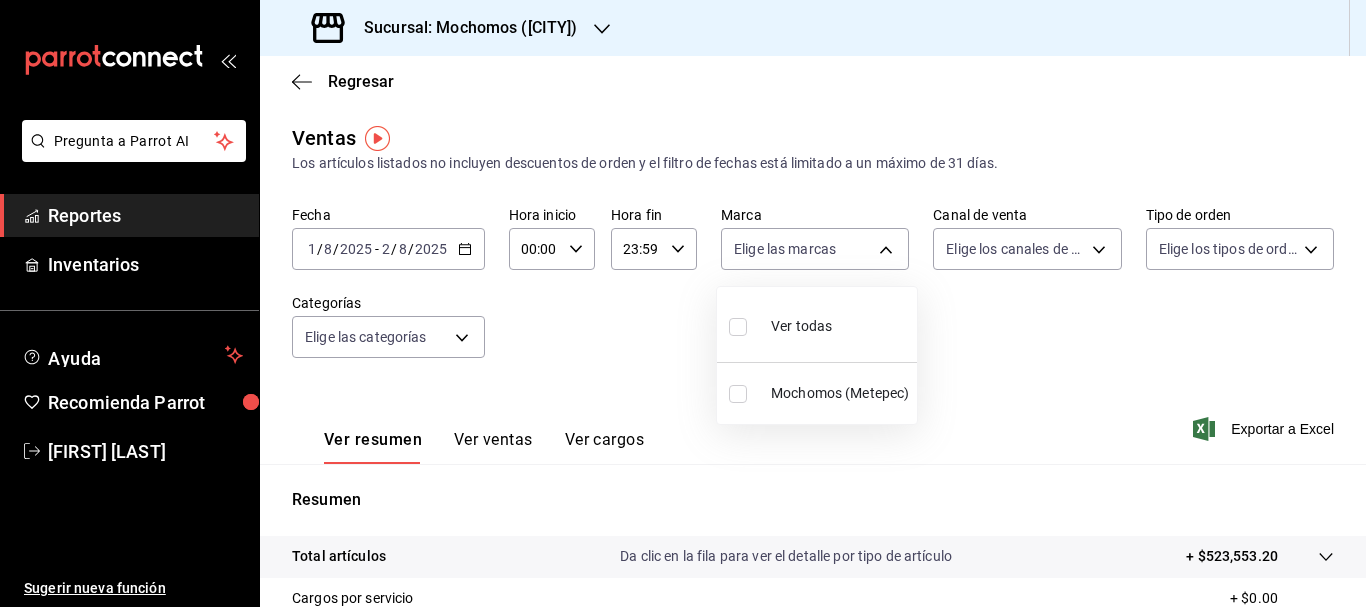 click at bounding box center (738, 327) 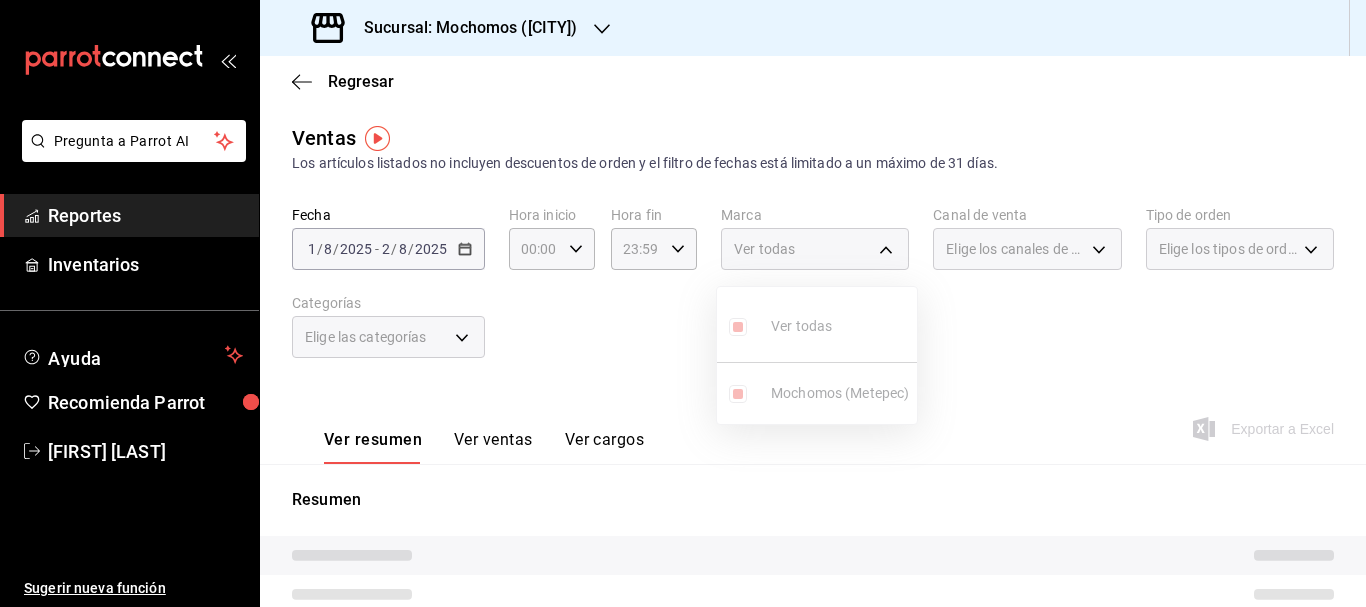 click at bounding box center (683, 303) 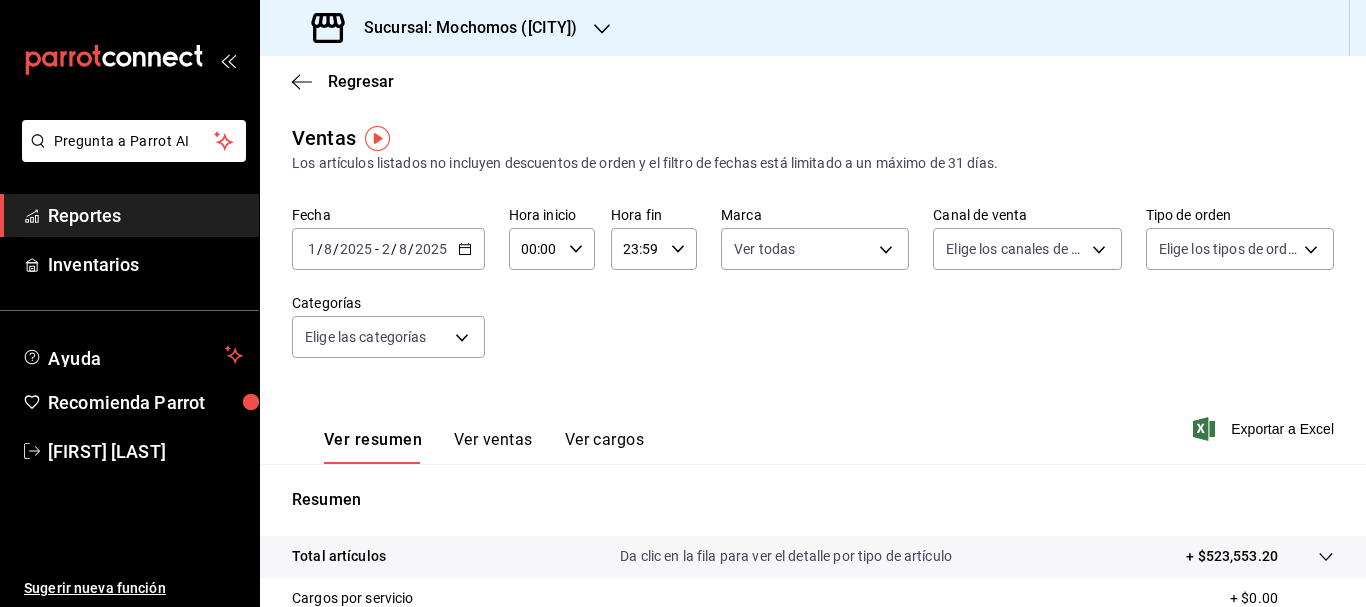 click on "Pregunta a Parrot AI Reportes   Inventarios   Ayuda Recomienda Parrot   [FIRST] [LAST]   Sugerir nueva función   Sucursal: Mochomos ([CITY]) Regresar Ventas Los artículos listados no incluyen descuentos de orden y el filtro de fechas está limitado a un máximo de 31 días. Fecha 2025-08-01 1 / 8 / 2025 - 2025-08-02 2 / 8 / 2025 Hora inicio 00:00 Hora inicio Hora fin 23:59 Hora fin Marca Ver todas 2365f74e-aa6b-4392-bdf2-72765591bddf Canal de venta Elige los canales de venta Tipo de orden Elige los tipos de orden Categorías Elige las categorías Ver resumen Ver ventas Ver cargos Exportar a Excel Resumen Total artículos Da clic en la fila para ver el detalle por tipo de artículo + $523,553.20 Cargos por servicio + $0.00 Venta bruta = $523,553.20 Descuentos totales - $14,039.00 Certificados de regalo - $0.00 Venta total = $509,514.20 Impuestos - $70,277.82 Venta neta = $439,236.38 GANA 1 MES GRATIS EN TU SUSCRIPCIÓN AQUÍ Ver video tutorial Ir a video Pregunta a Parrot AI Reportes   Inventarios   Ayuda" at bounding box center (683, 303) 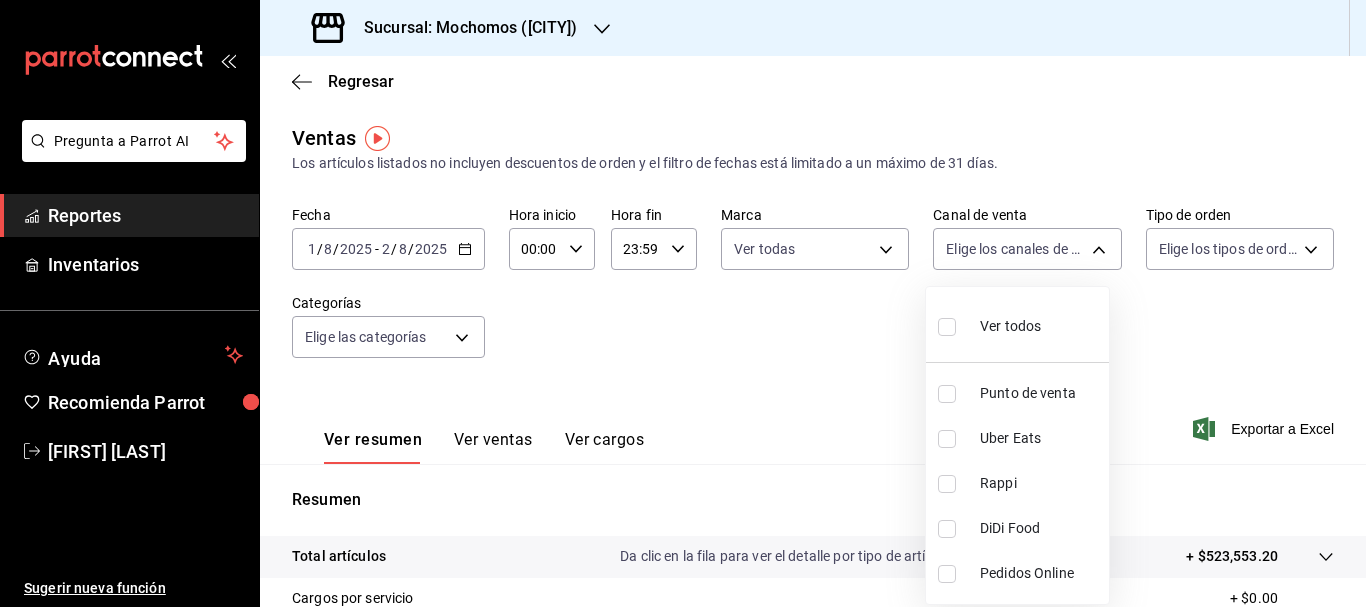 click at bounding box center (947, 327) 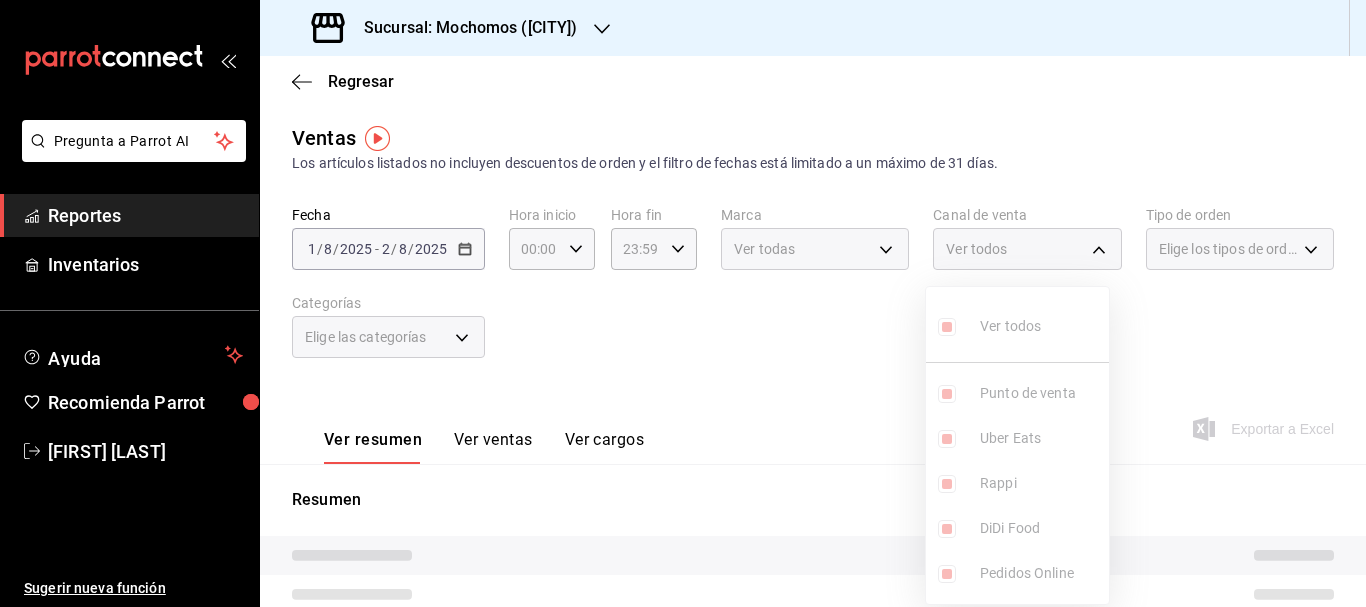 click at bounding box center [683, 303] 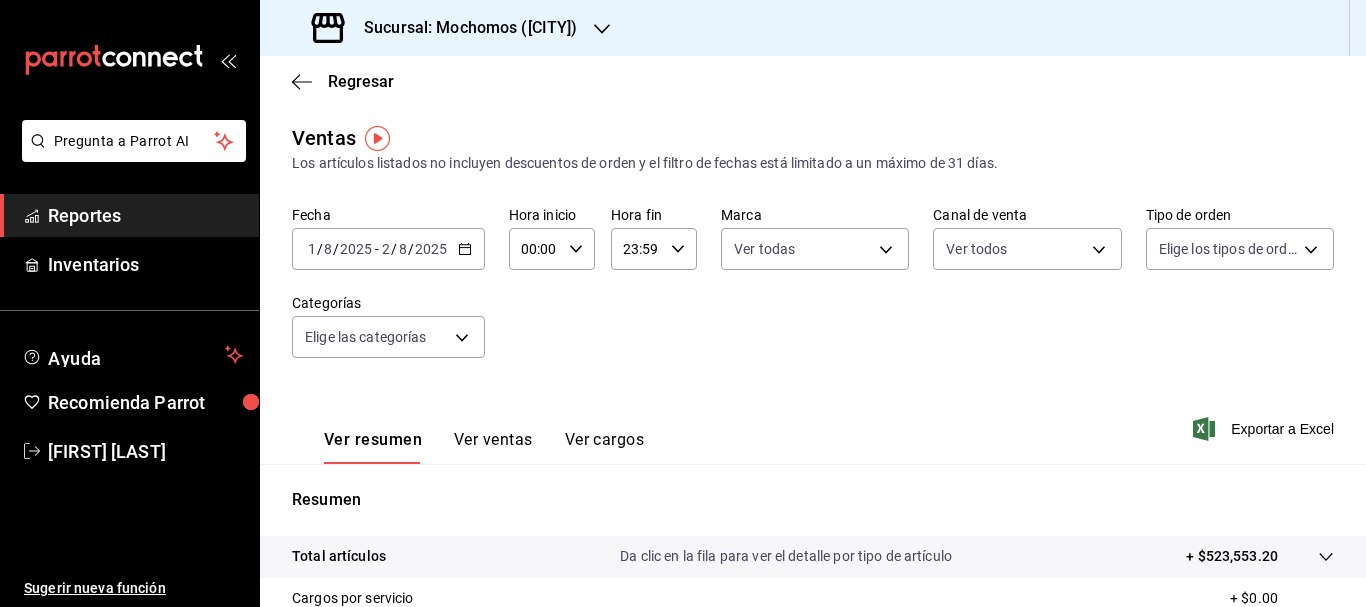click on "Pregunta a Parrot AI Reportes   Inventarios   Ayuda Recomienda Parrot   [FIRST] [LAST]   Sugerir nueva función   Sucursal: Mochomos ([CITY]) Regresar Ventas Los artículos listados no incluyen descuentos de orden y el filtro de fechas está limitado a un máximo de 31 días. Fecha 2025-08-01 1 / 8 / 2025 - 2025-08-02 2 / 8 / 2025 Hora inicio 00:00 Hora inicio Hora fin 23:59 Hora fin Marca Ver todas 2365f74e-aa6b-4392-bdf2-72765591bddf Canal de venta Ver todos PARROT,UBER_EATS,RAPPI,DIDI_FOOD,ONLINE Tipo de orden Elige los tipos de orden Categorías Elige las categorías Ver resumen Ver ventas Ver cargos Exportar a Excel Resumen Total artículos Da clic en la fila para ver el detalle por tipo de artículo + $523,553.20 Cargos por servicio + $0.00 Venta bruta = $523,553.20 Descuentos totales - $14,039.00 Certificados de regalo - $0.00 Venta total = $509,514.20 Impuestos - $70,277.82 Venta neta = $439,236.38 GANA 1 MES GRATIS EN TU SUSCRIPCIÓN AQUÍ Ver video tutorial Ir a video Pregunta a Parrot AI" at bounding box center (683, 303) 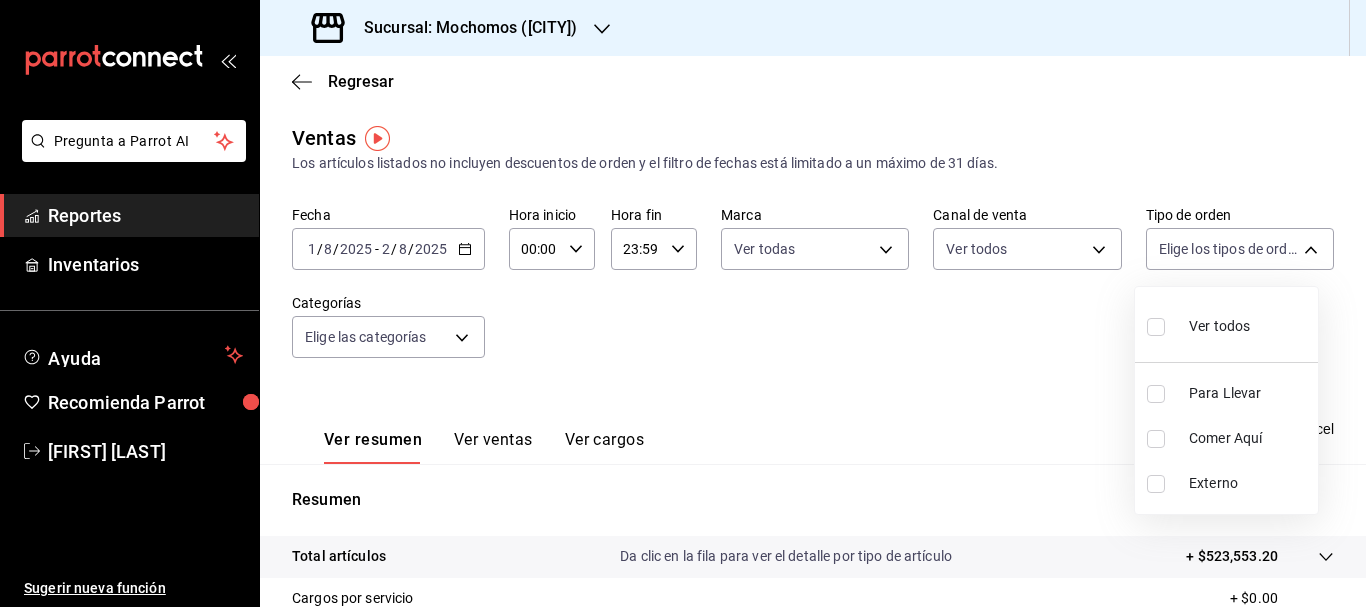 click at bounding box center (1156, 327) 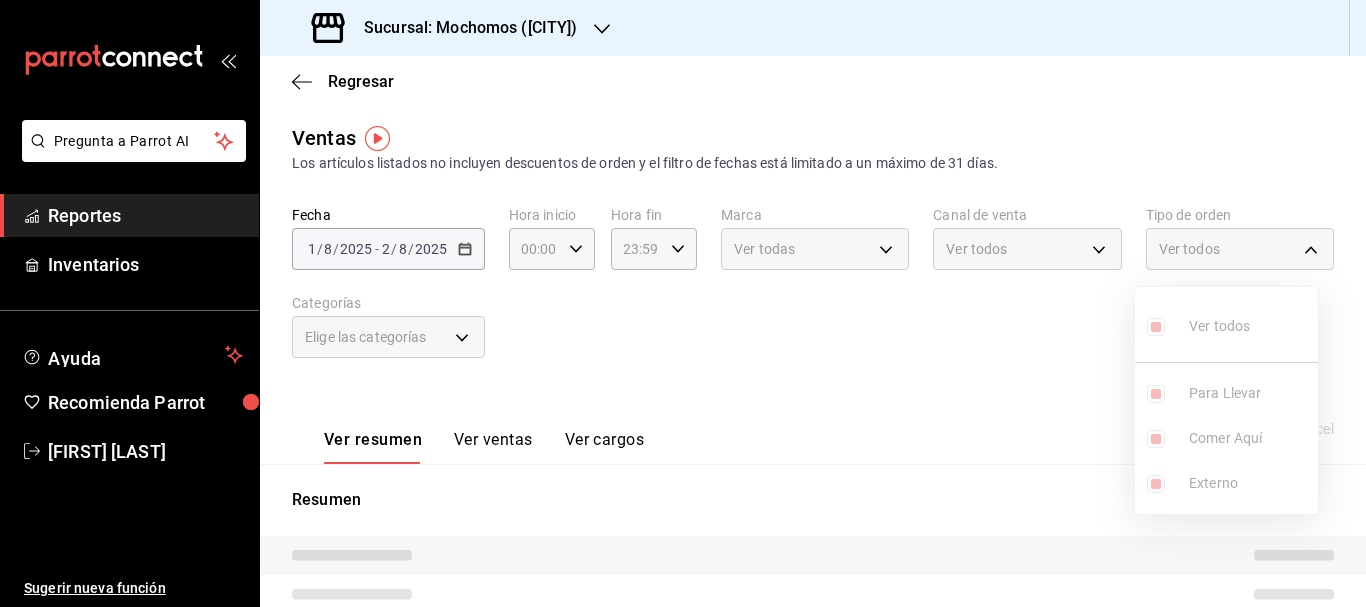 click at bounding box center [683, 303] 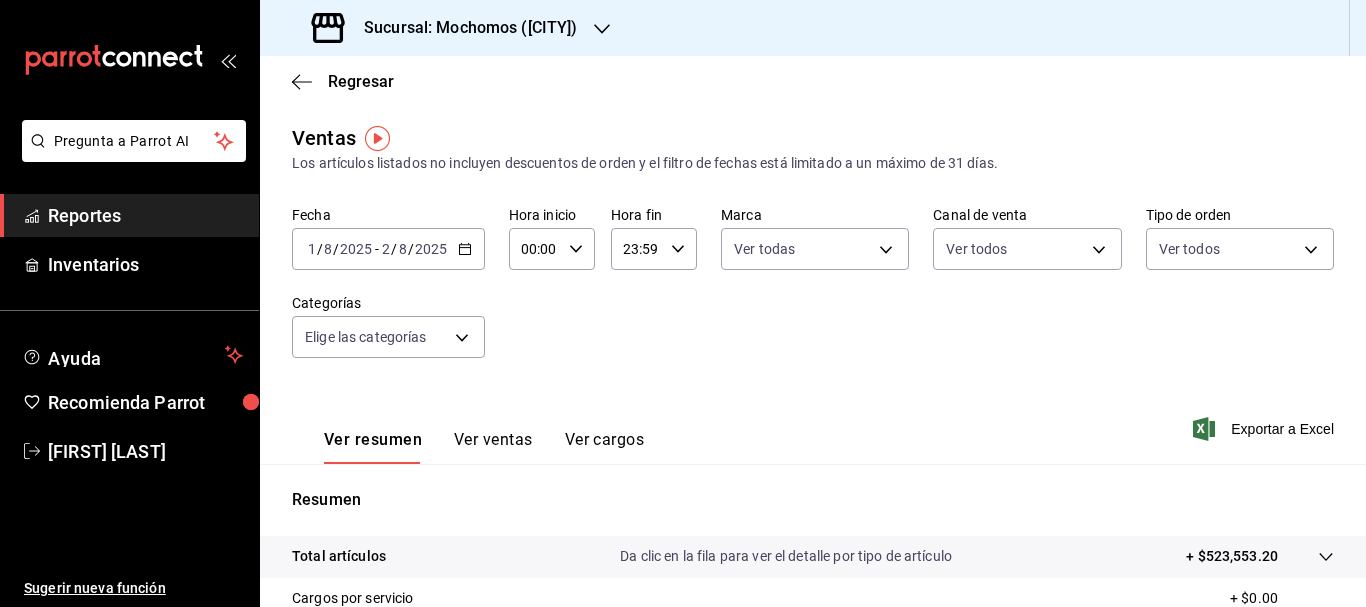 click on "Pregunta a Parrot AI Reportes   Inventarios   Ayuda Recomienda Parrot   [FIRST] [LAST]   Sugerir nueva función   Sucursal: Mochomos ([CITY]) Regresar Ventas Los artículos listados no incluyen descuentos de orden y el filtro de fechas está limitado a un máximo de 31 días. Fecha 2025-08-01 1 / 8 / 2025 - 2025-08-02 2 / 8 / 2025 Hora inicio 00:00 Hora inicio Hora fin 23:59 Hora fin Marca Ver todas 2365f74e-aa6b-4392-bdf2-72765591bddf Canal de venta Ver todos PARROT,UBER_EATS,RAPPI,DIDI_FOOD,ONLINE Tipo de orden Ver todos 3a236ed8-2e24-47ca-8e59-ead494492482,da8509e8-5fca-4f62-958e-973104937870,EXTERNAL Categorías Elige las categorías Ver resumen Ver ventas Ver cargos Exportar a Excel Resumen Total artículos Da clic en la fila para ver el detalle por tipo de artículo + $523,553.20 Cargos por servicio + $0.00 Venta bruta = $523,553.20 Descuentos totales - $14,039.00 Certificados de regalo - $0.00 Venta total = $509,514.20 Impuestos - $70,277.82 Venta neta = $439,236.38 Ver video tutorial Ir a video" at bounding box center [683, 303] 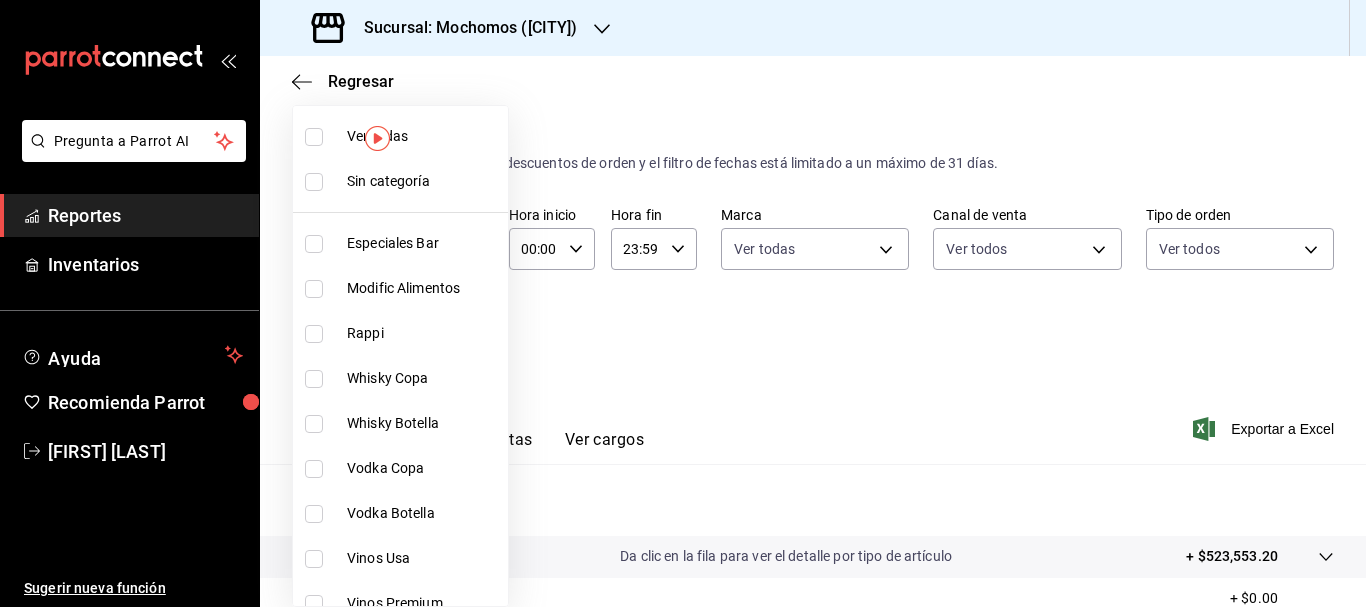 click at bounding box center (314, 137) 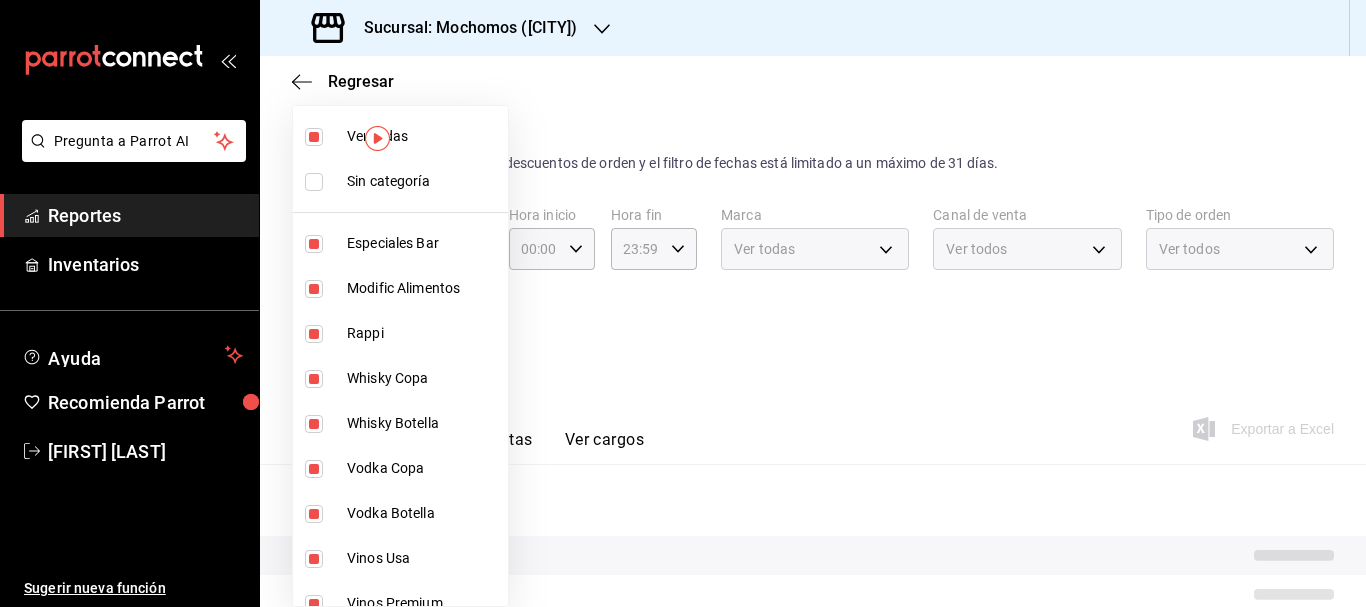 click at bounding box center [318, 182] 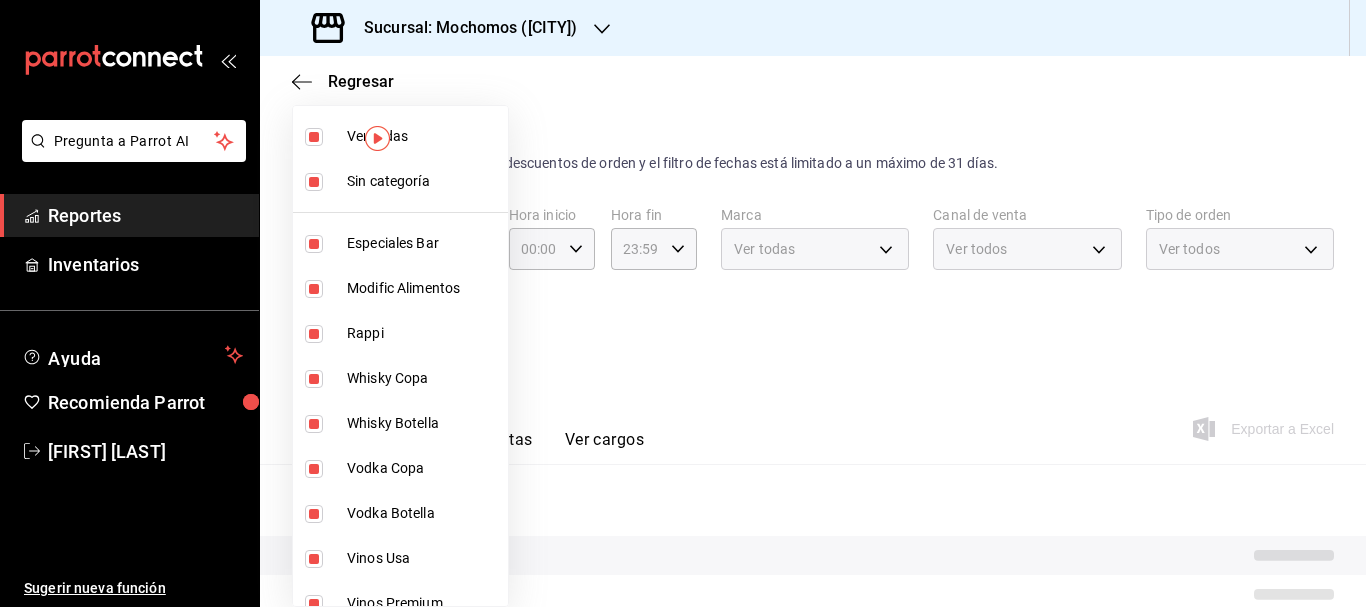 click at bounding box center (683, 303) 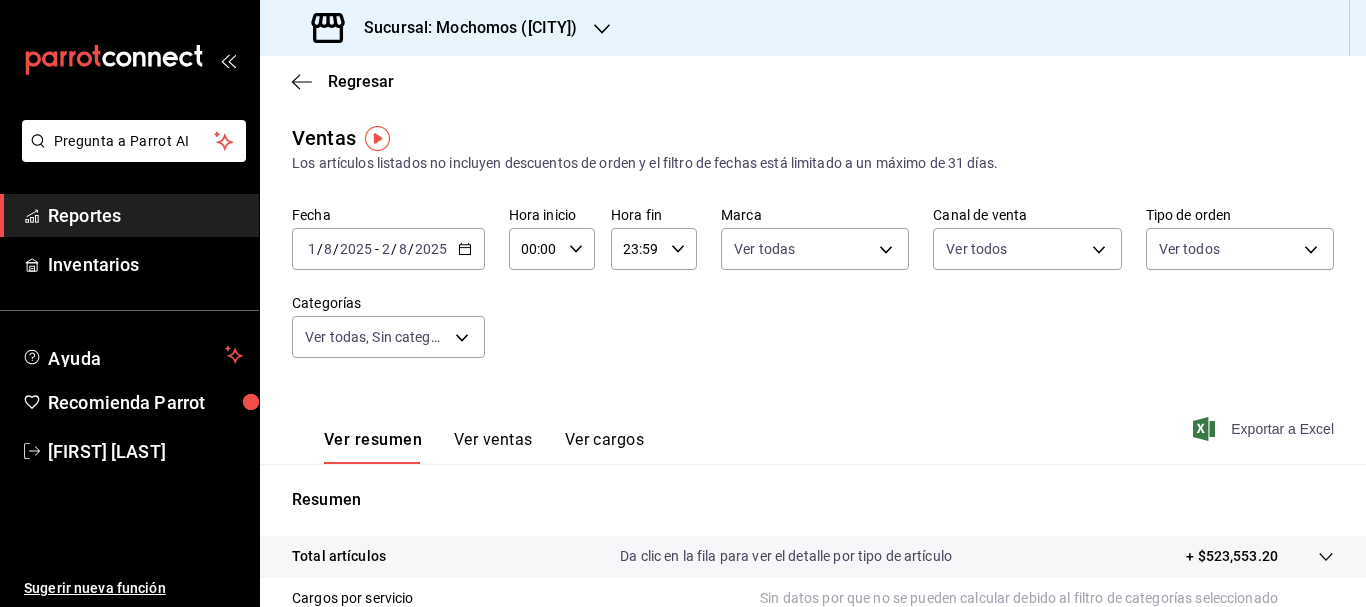click on "Exportar a Excel" at bounding box center (1265, 429) 